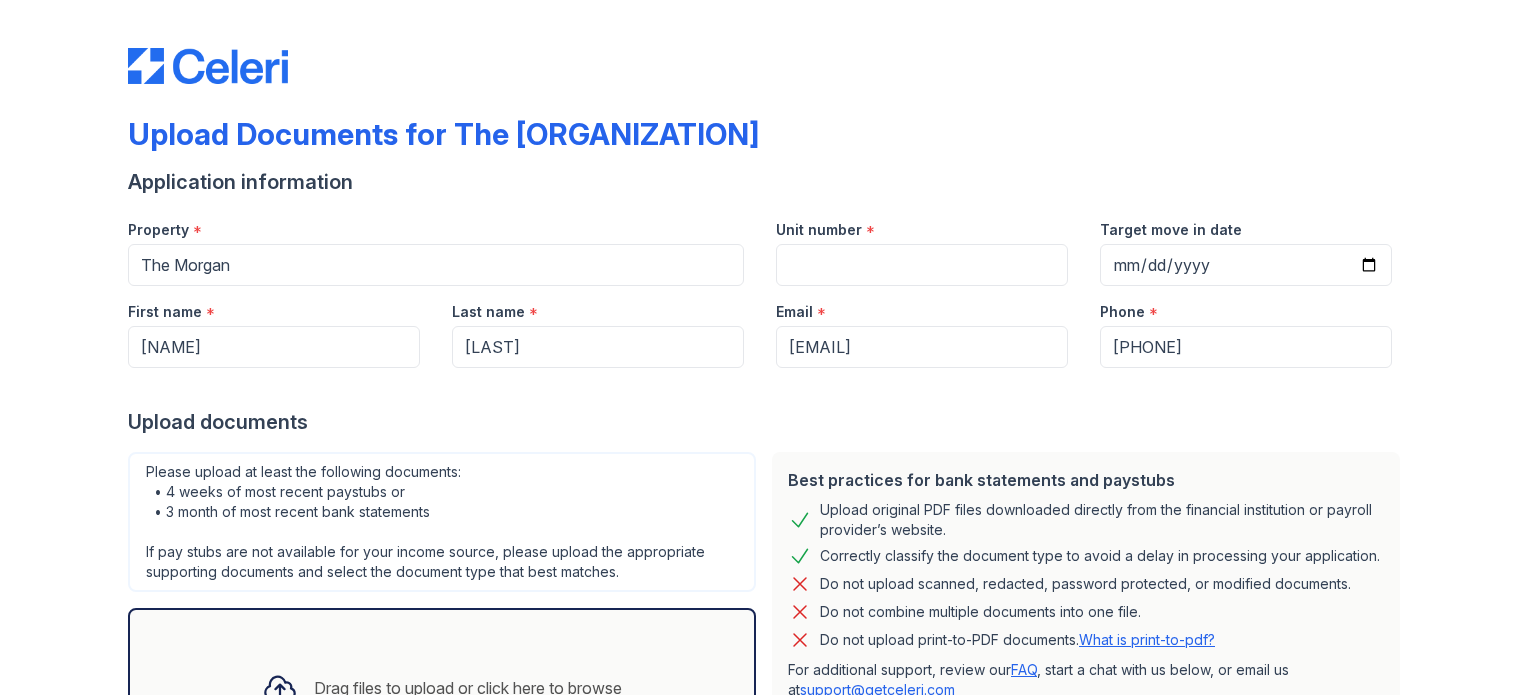 scroll, scrollTop: 0, scrollLeft: 0, axis: both 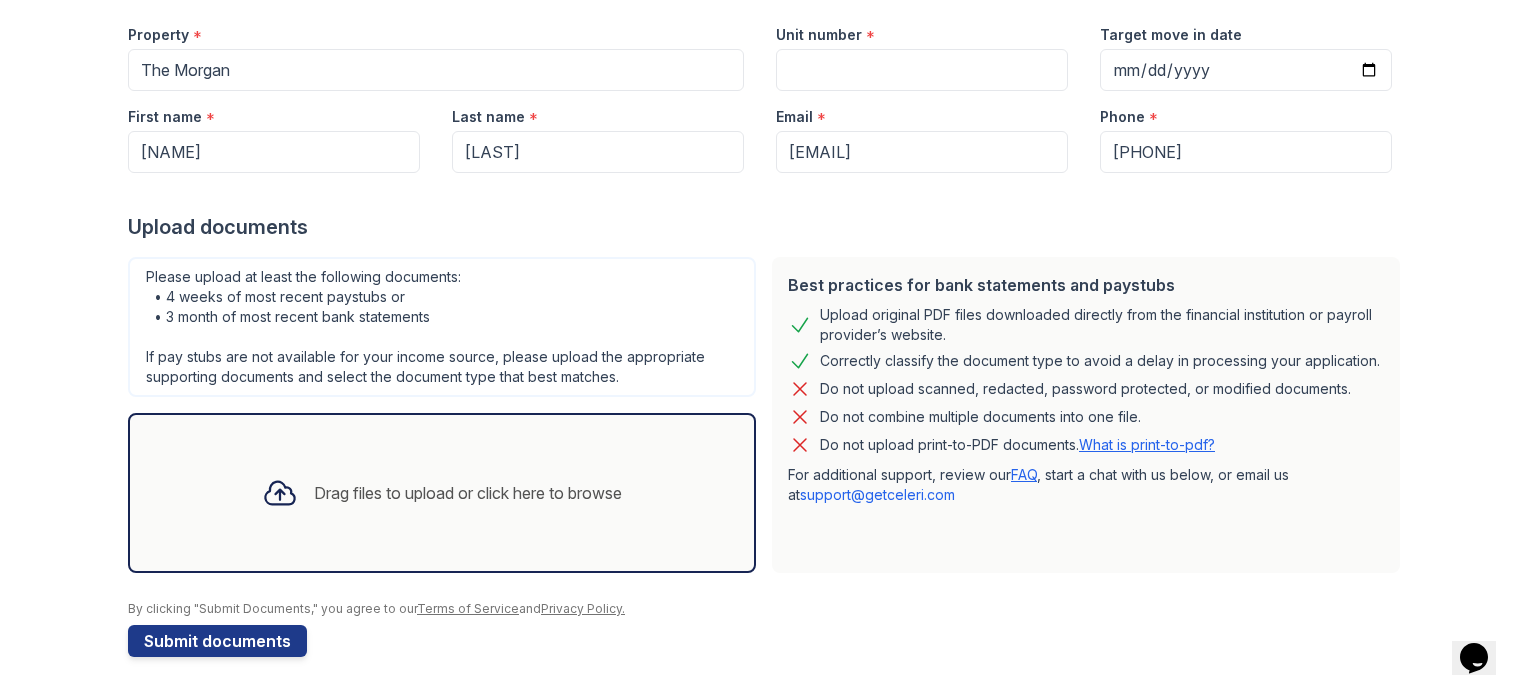 click on "Drag files to upload or click here to browse" at bounding box center [468, 493] 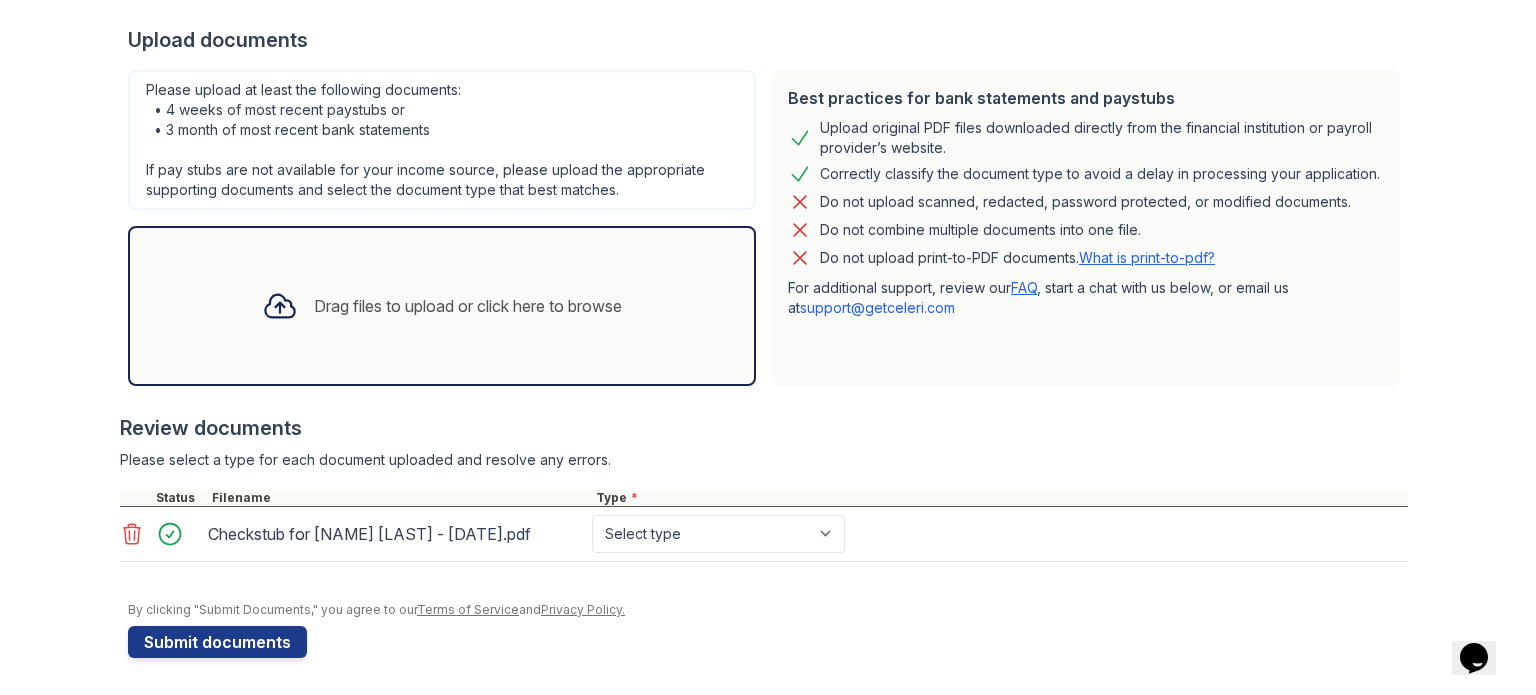 scroll, scrollTop: 381, scrollLeft: 0, axis: vertical 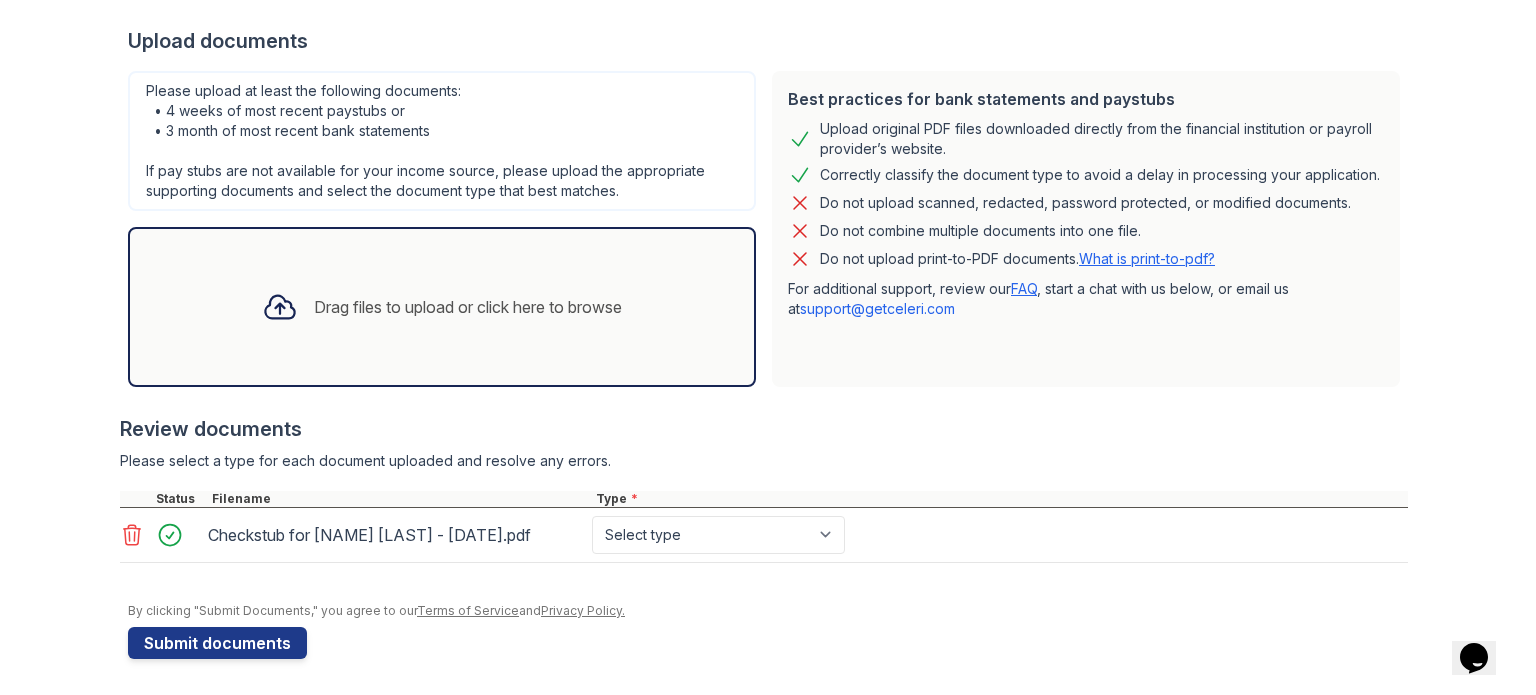 click on "Drag files to upload or click here to browse" at bounding box center (468, 307) 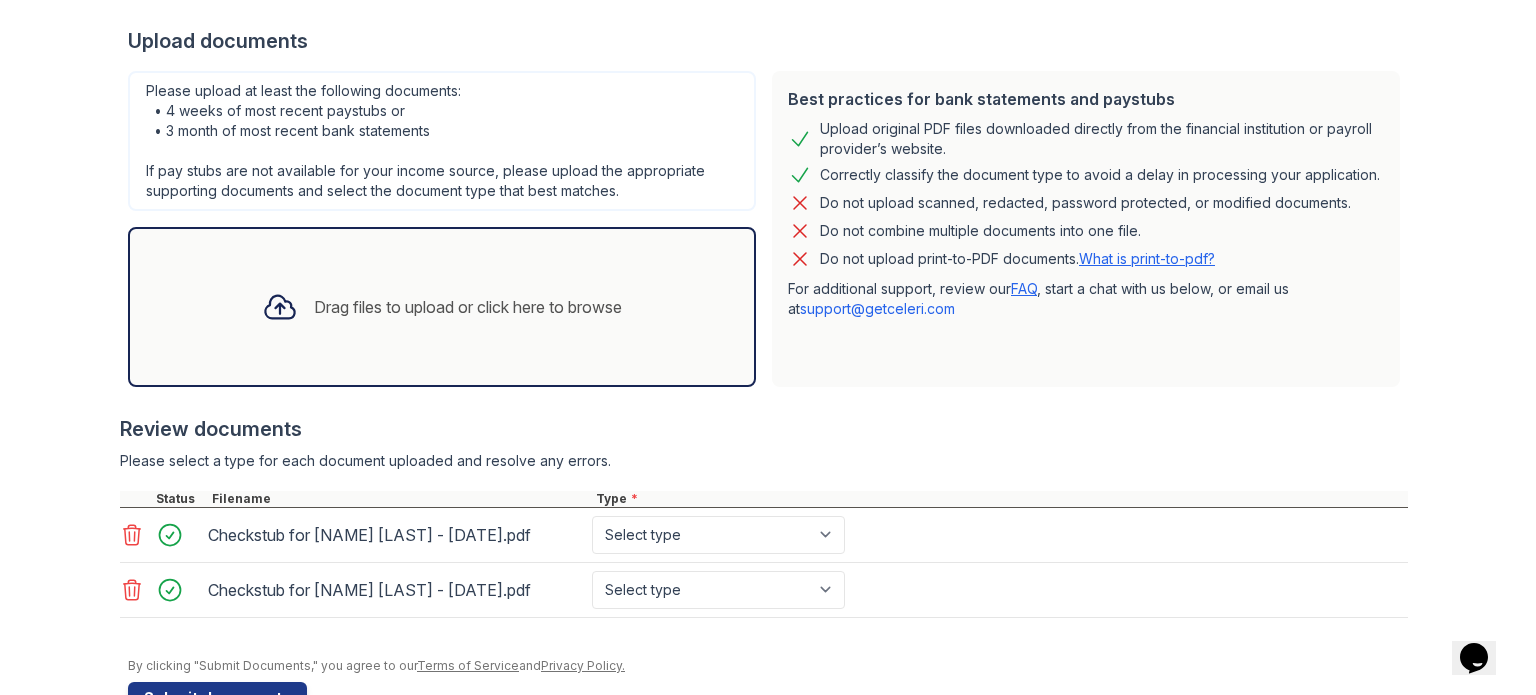 click on "Drag files to upload or click here to browse" at bounding box center (442, 307) 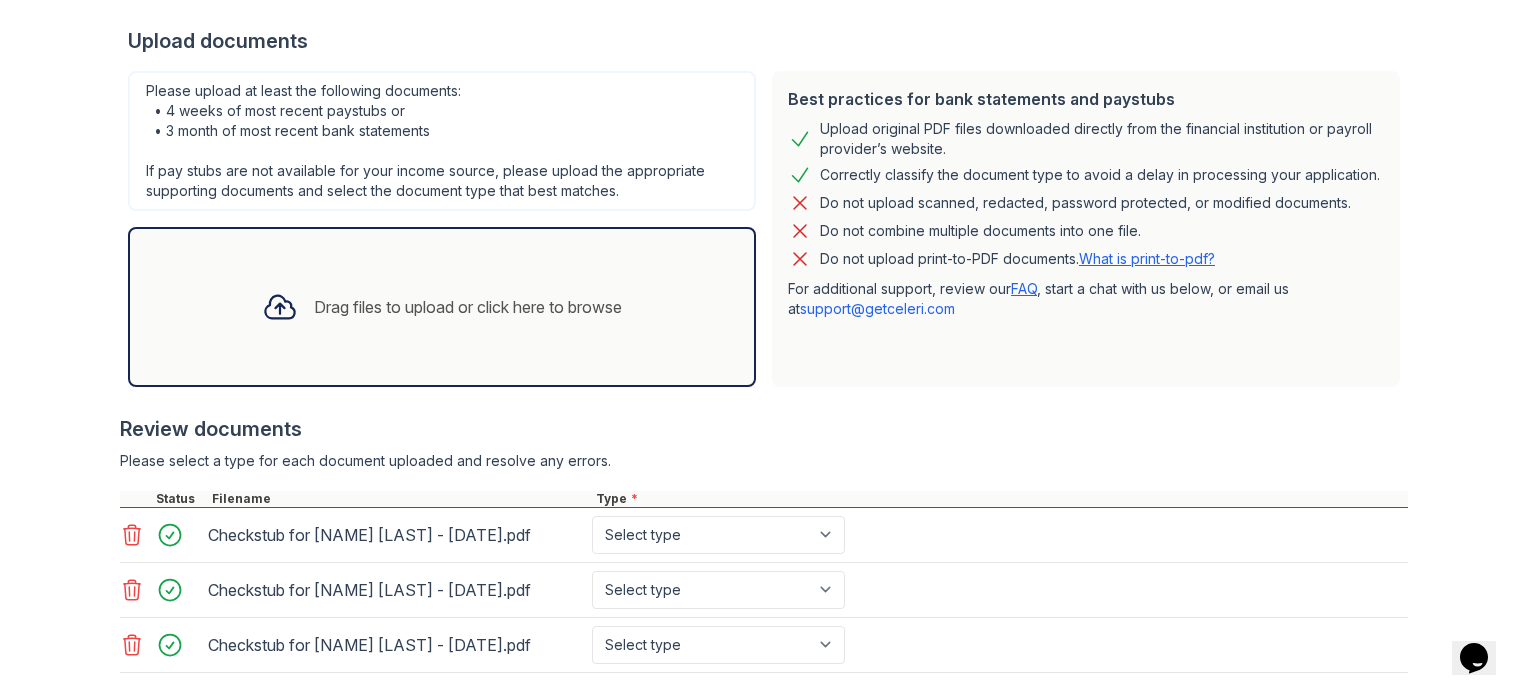 click on "Drag files to upload or click here to browse" at bounding box center [442, 307] 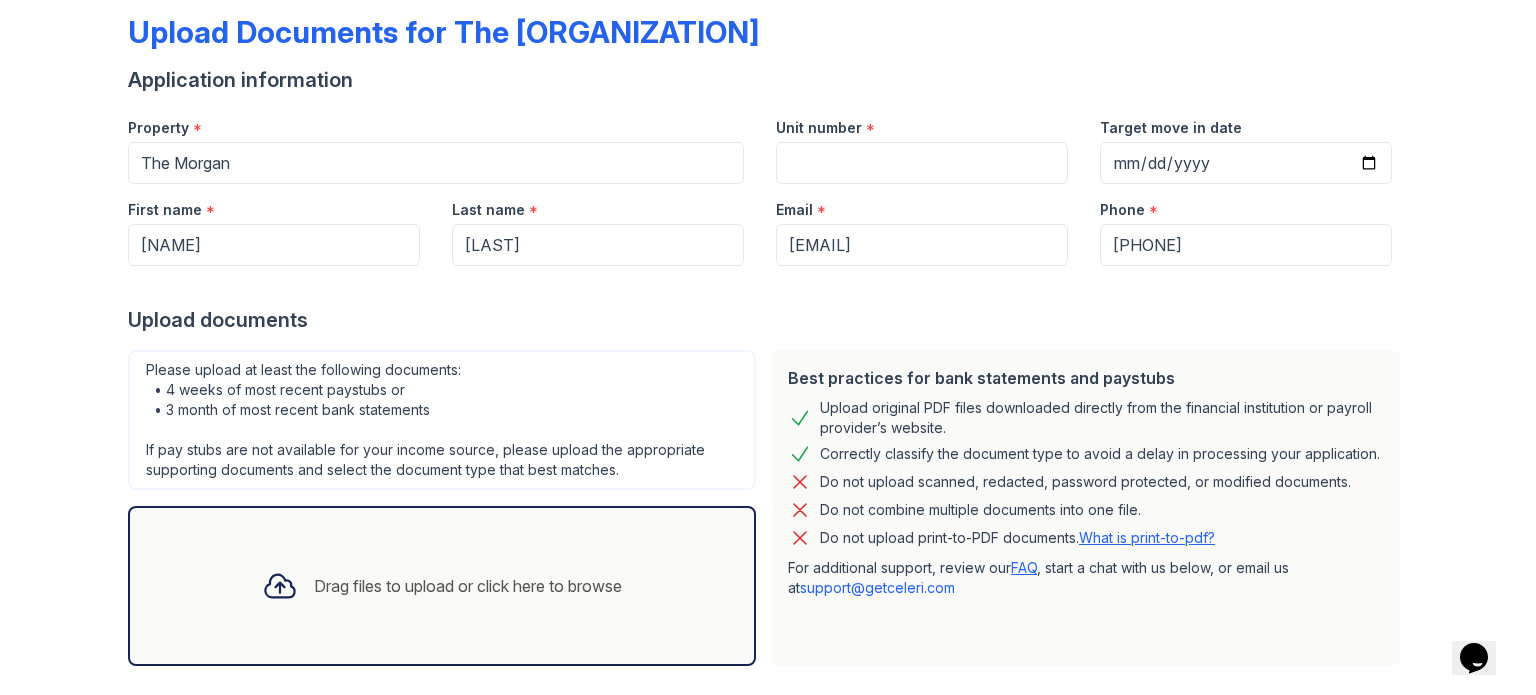 scroll, scrollTop: 101, scrollLeft: 0, axis: vertical 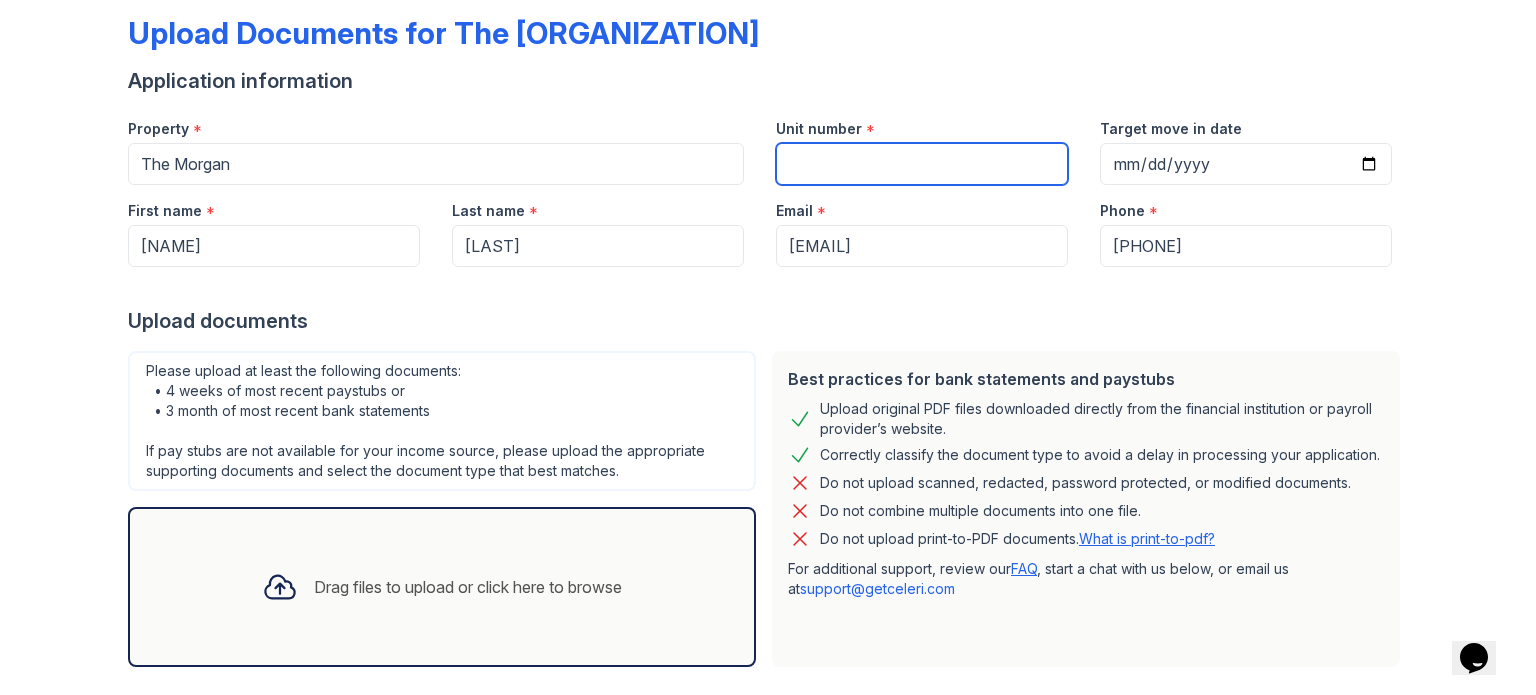 click on "Unit number" at bounding box center (922, 164) 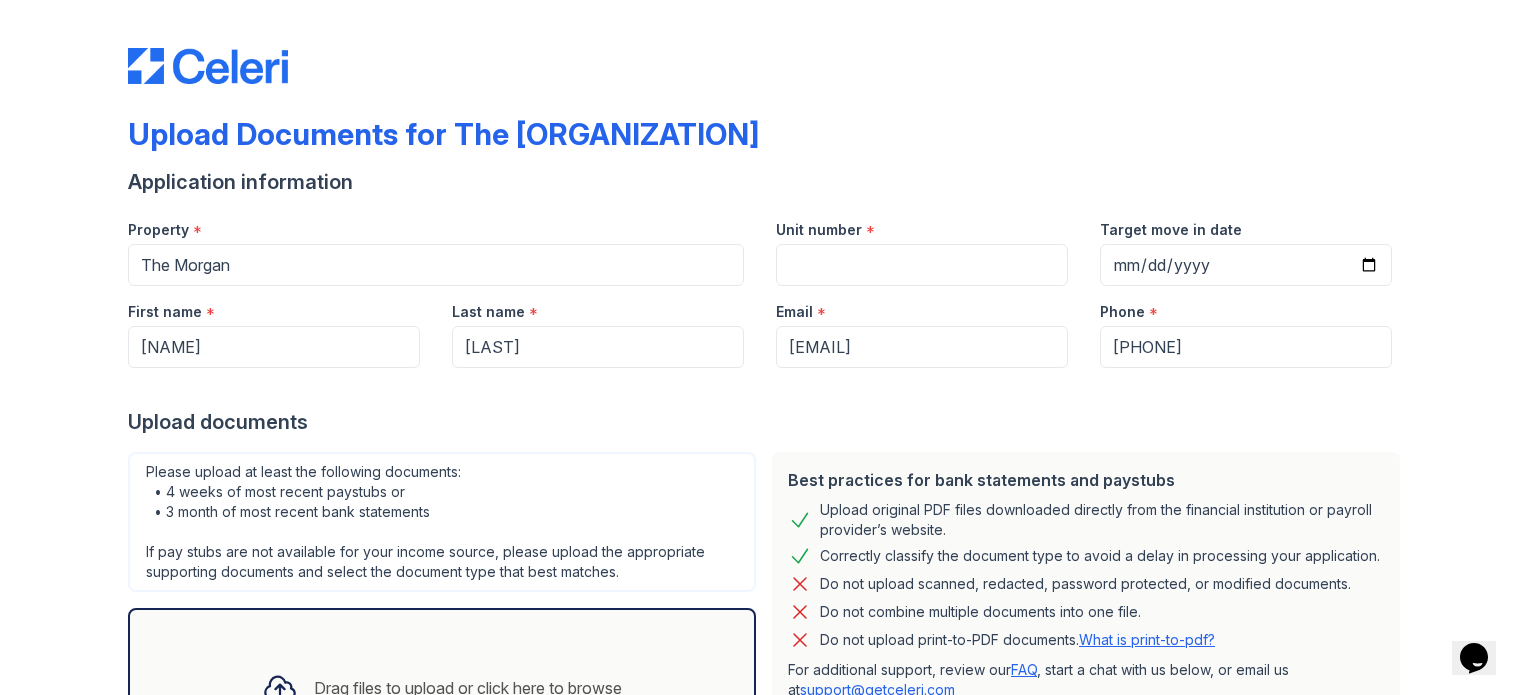 click on "Upload Documents for
The [ORGANIZATION]" at bounding box center (768, 142) 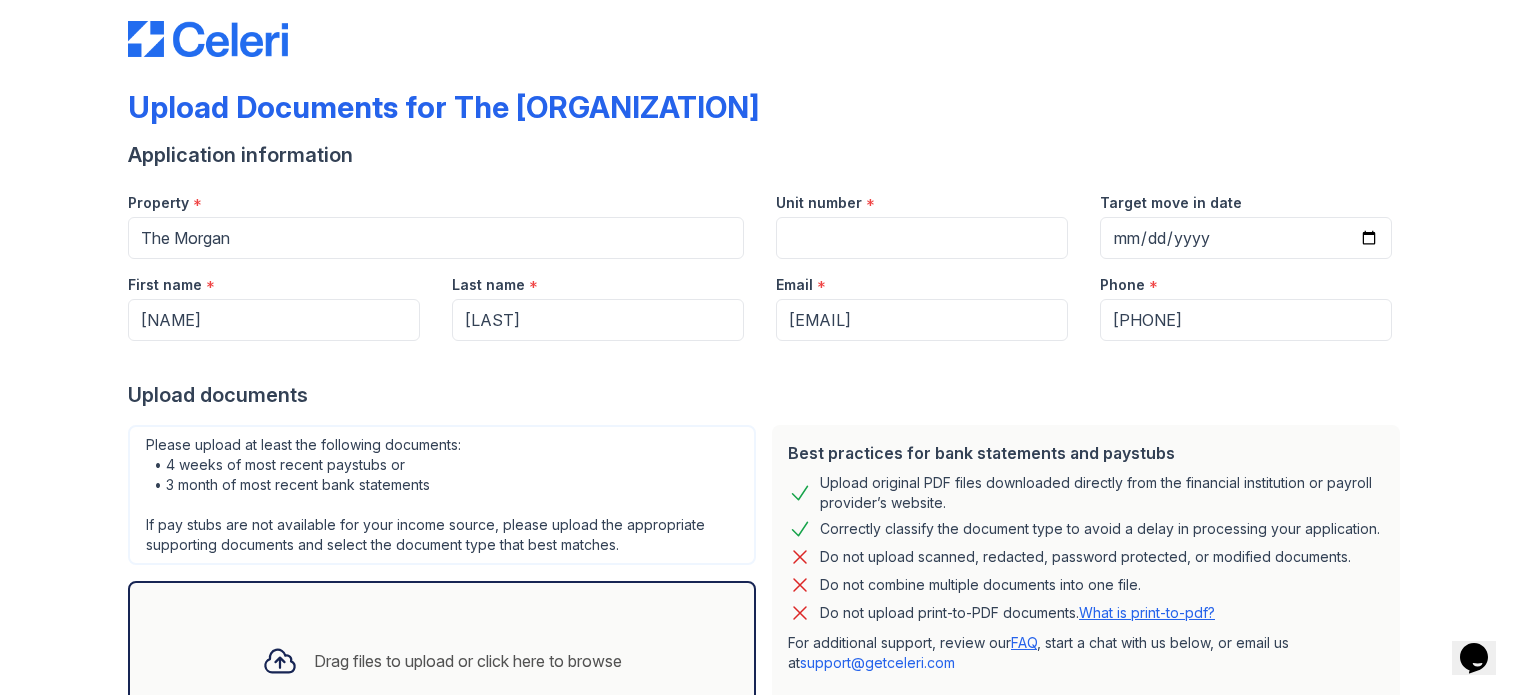 scroll, scrollTop: 31, scrollLeft: 0, axis: vertical 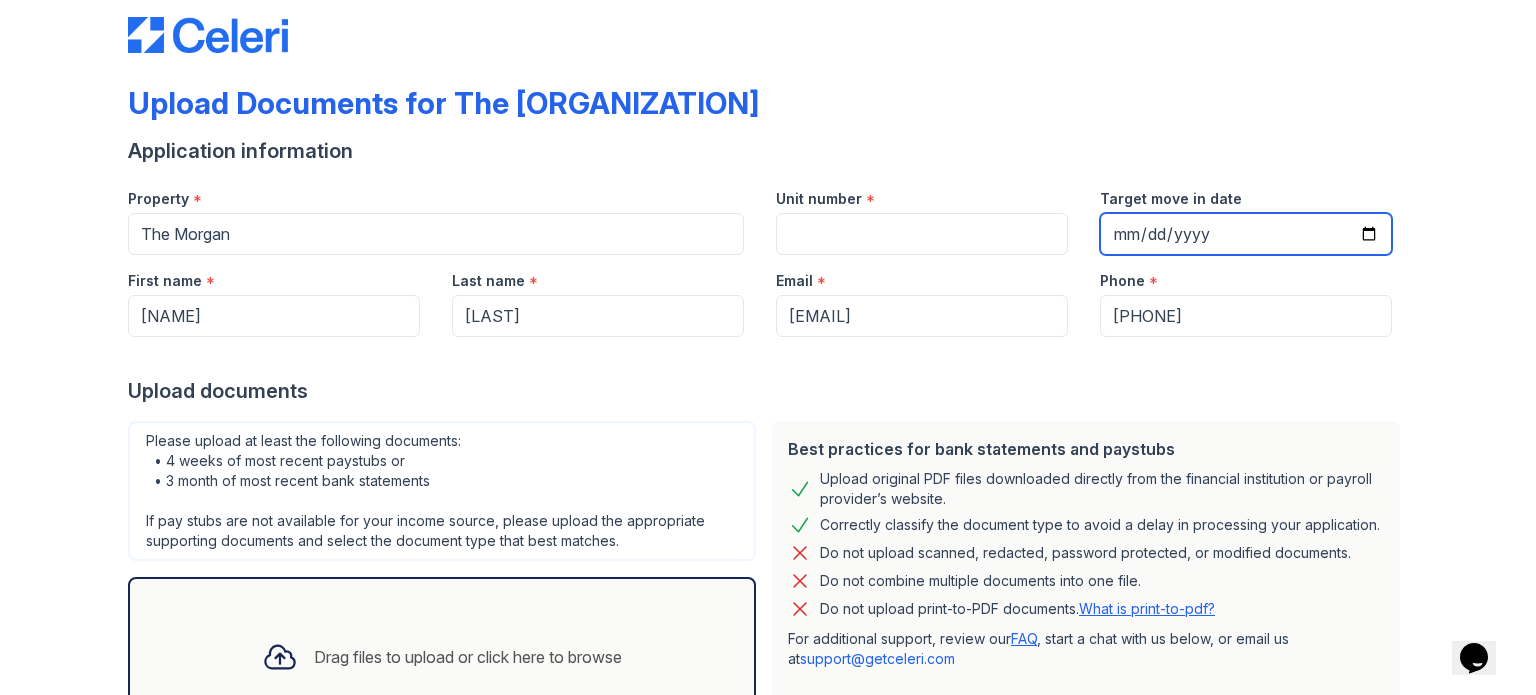 click on "Target move in date" at bounding box center [1246, 234] 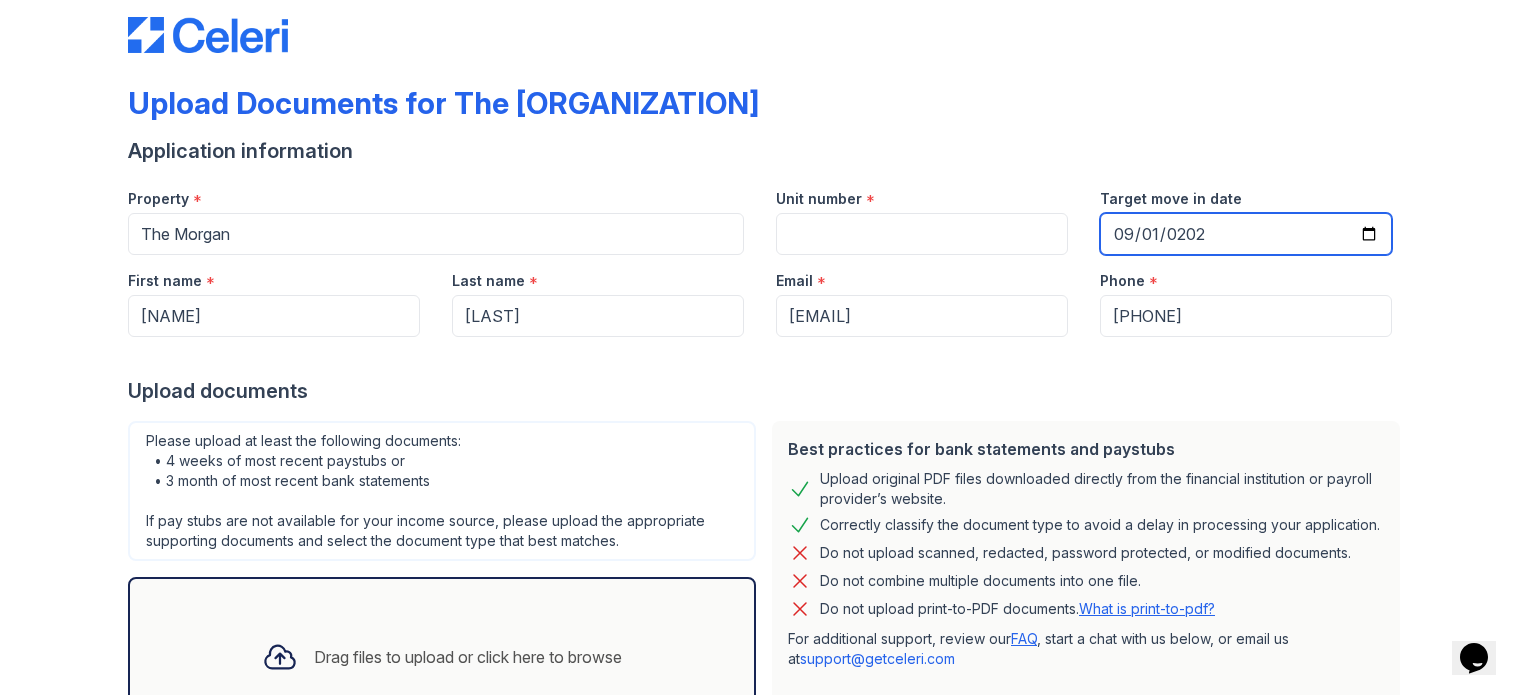 type on "2025-09-01" 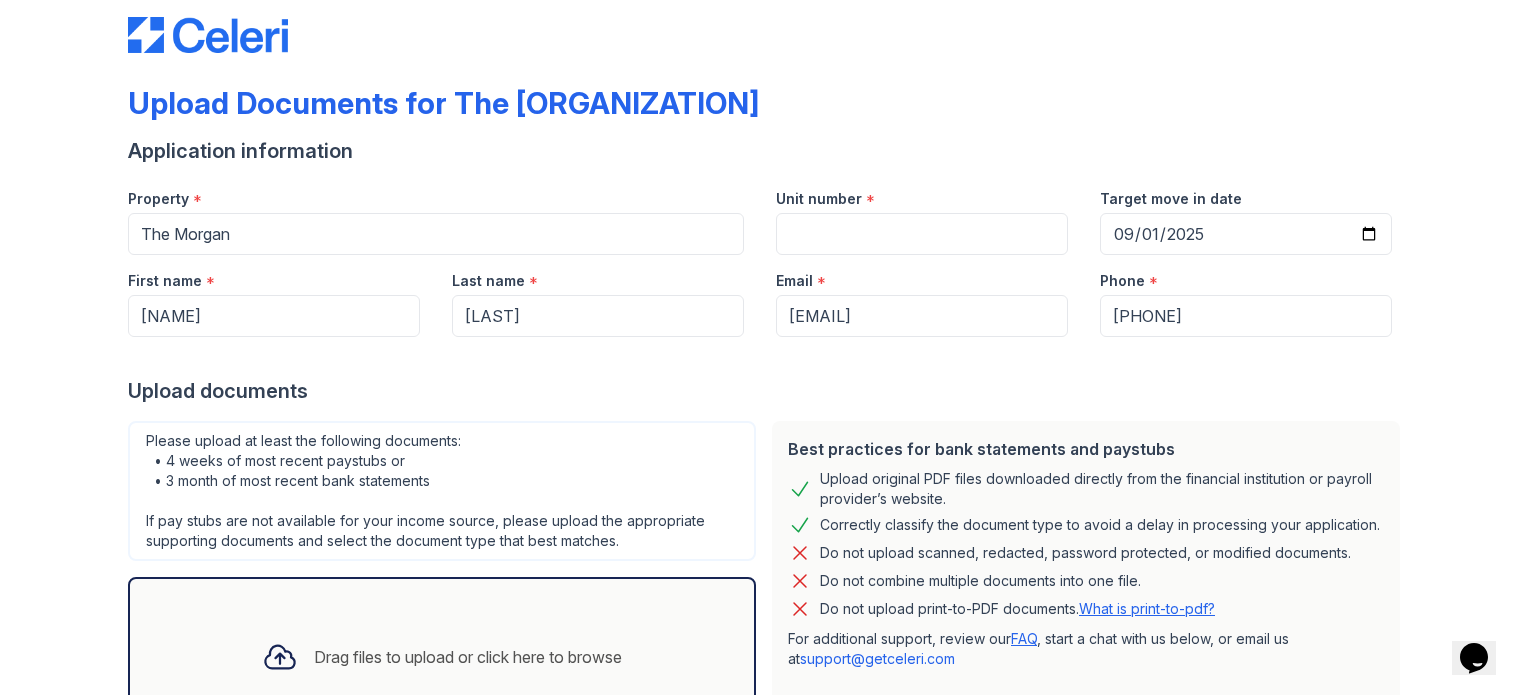 click on "Application information" at bounding box center (768, 151) 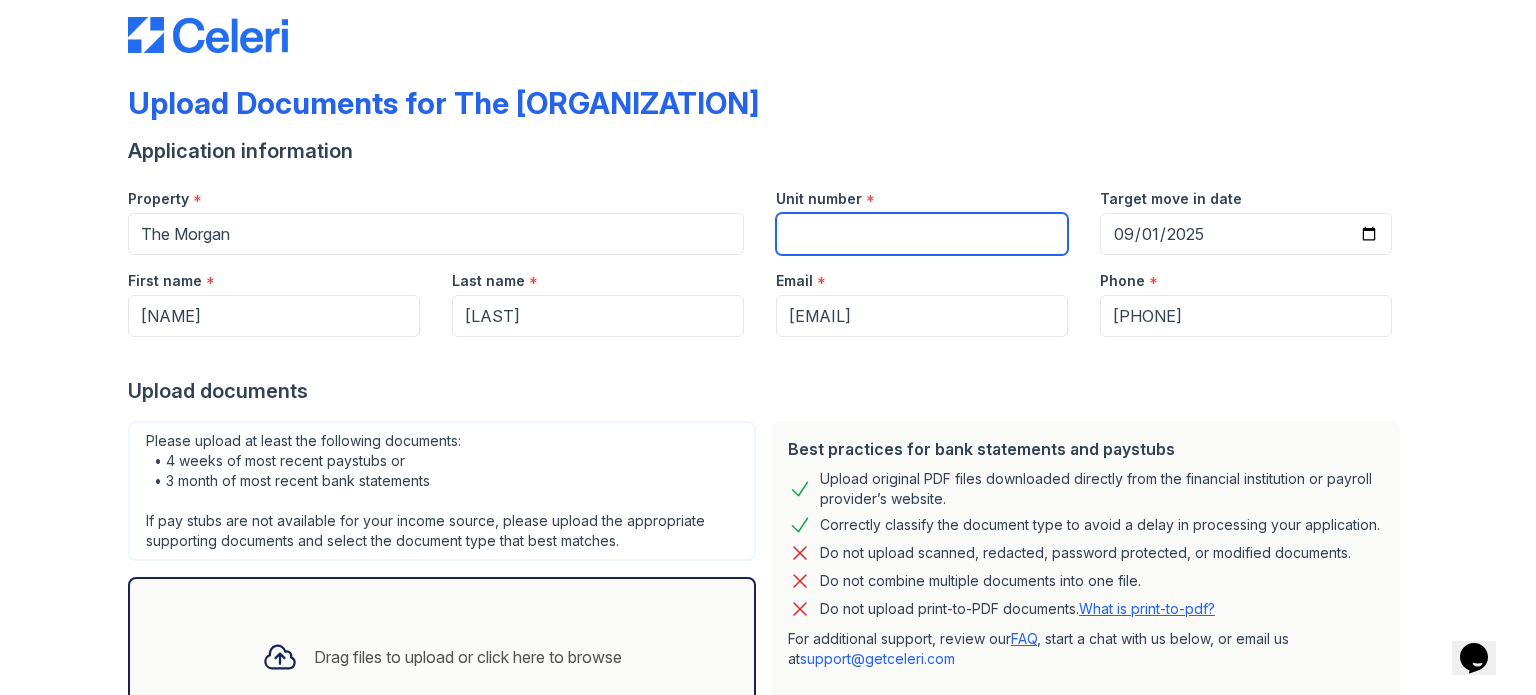 click on "Unit number" at bounding box center (922, 234) 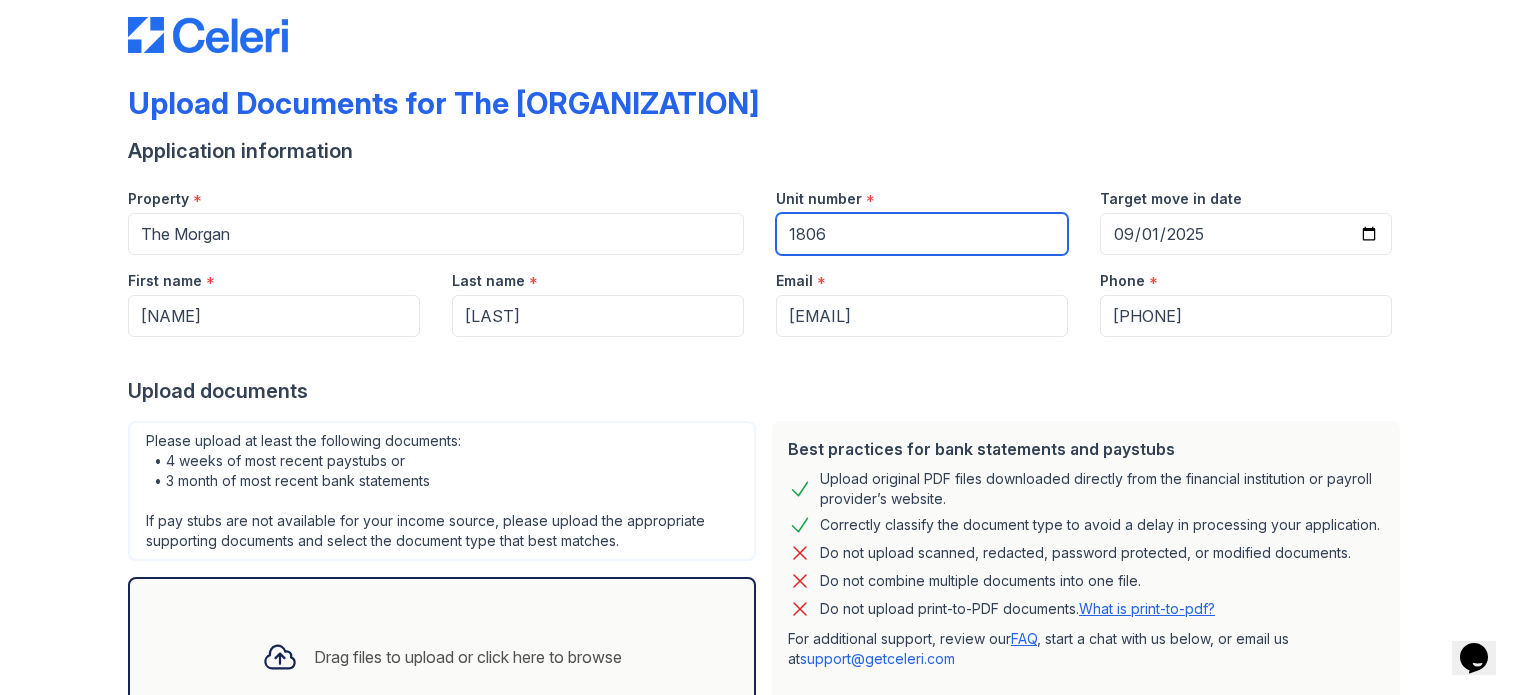 type on "1806" 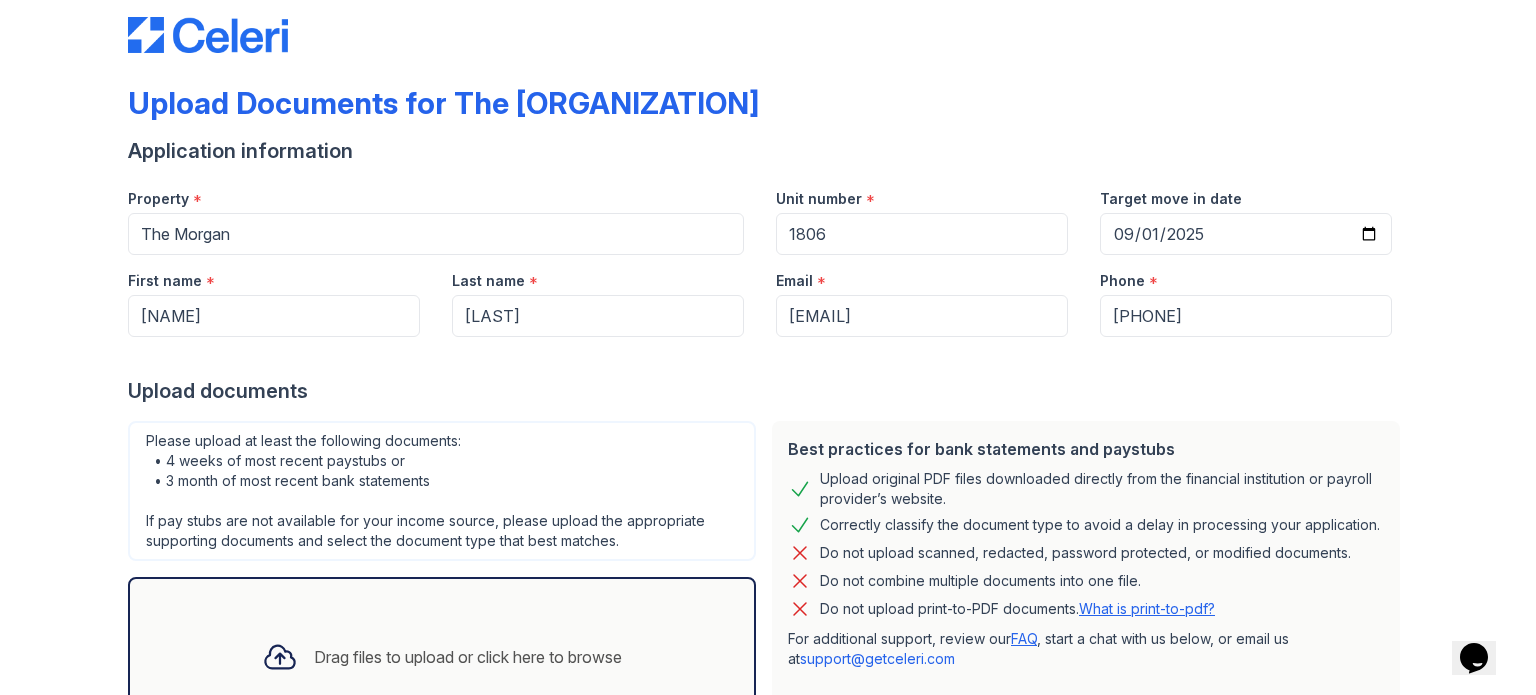 click on "Upload Documents for
The [ORGANIZATION]" at bounding box center [768, 111] 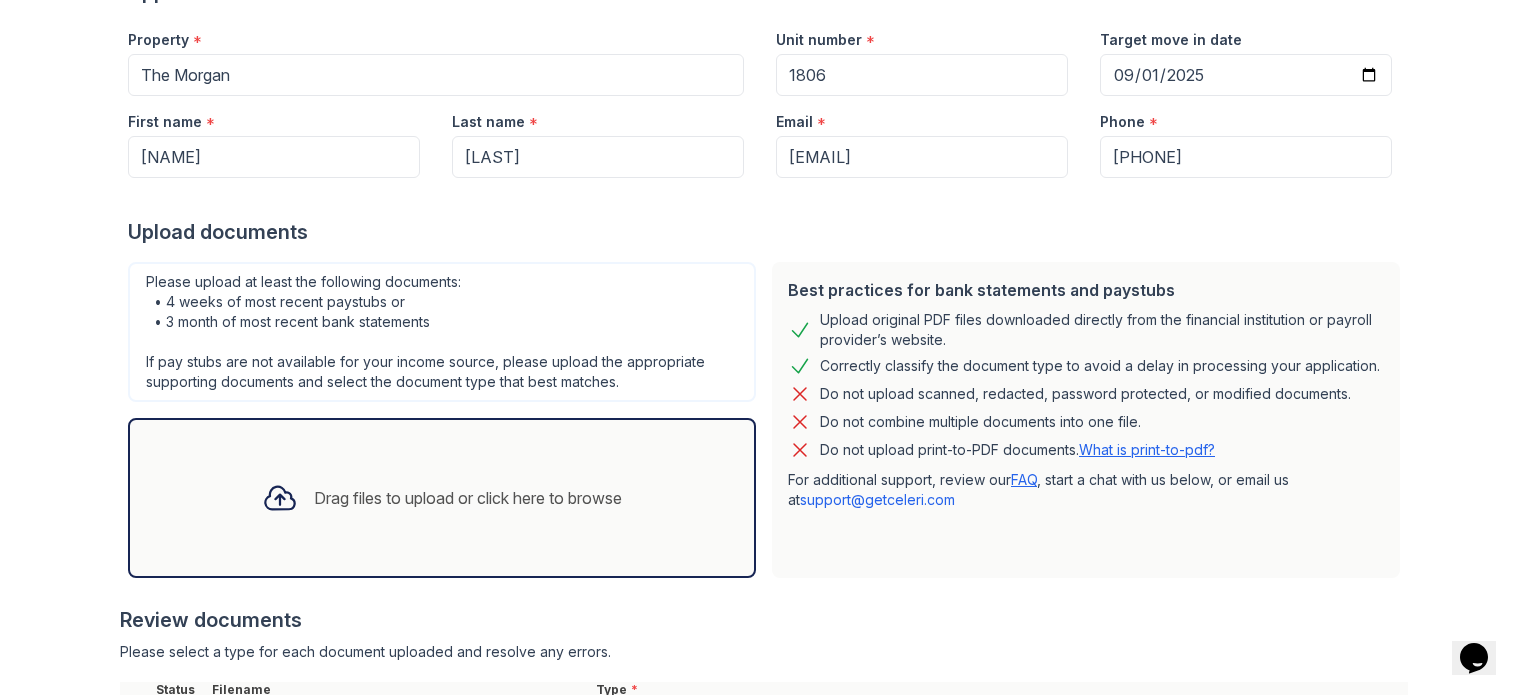 scroll, scrollTop: 191, scrollLeft: 0, axis: vertical 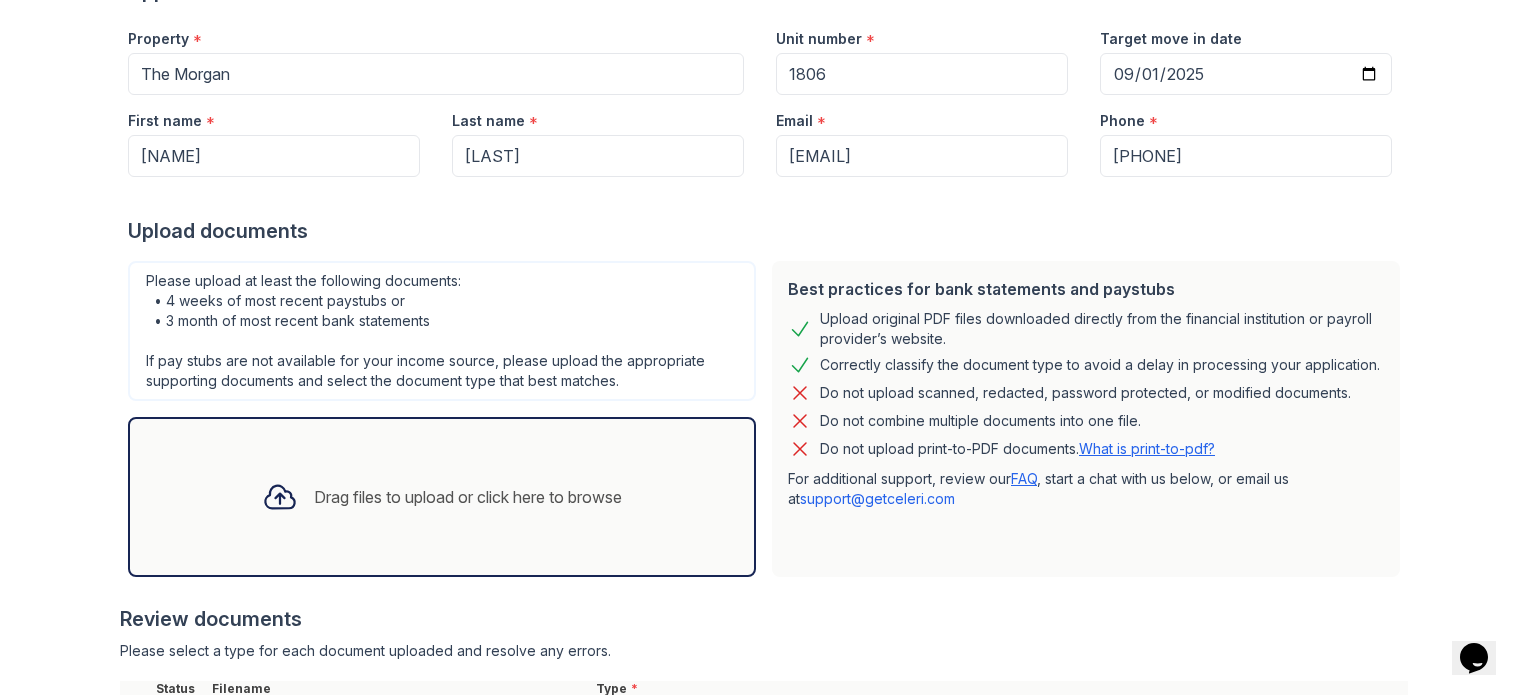 click on "Please upload at least the following documents:
• 4 weeks of most recent paystubs or
• 3 month of most recent bank statements
If pay stubs are not available for your income source, please upload the appropriate supporting documents and select the document type that best matches.
Drag files to upload or click here to browse" at bounding box center (442, 419) 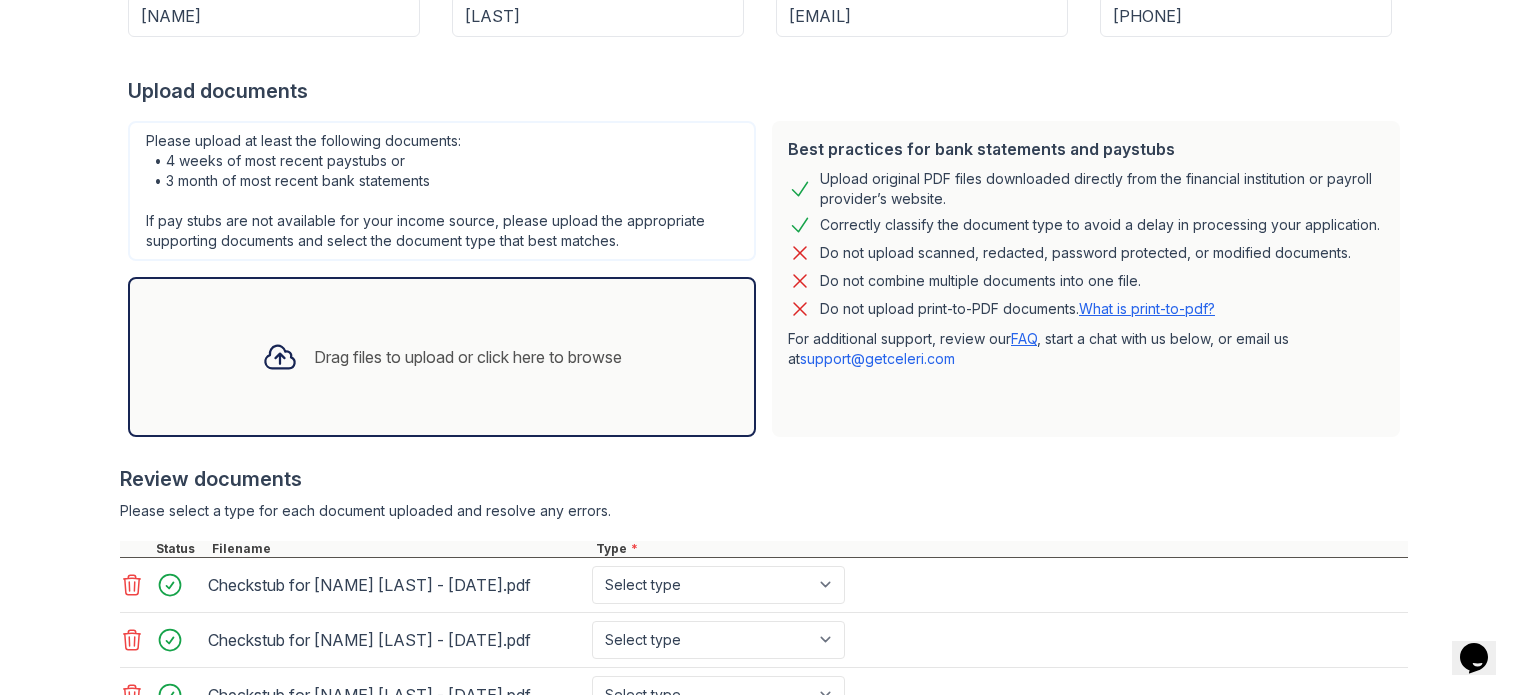 scroll, scrollTop: 545, scrollLeft: 0, axis: vertical 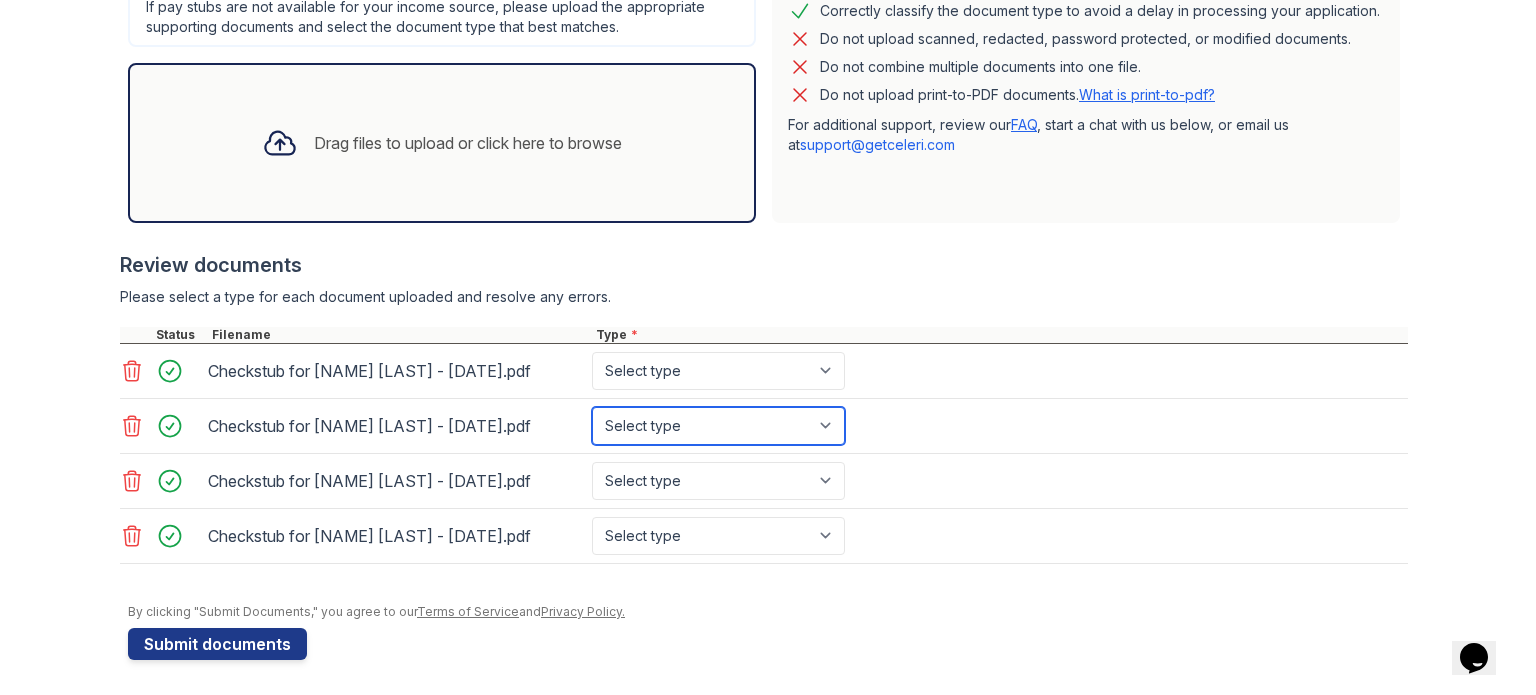 click on "Select type
Paystub
Bank Statement
Offer Letter
Tax Documents
Benefit Award Letter
Investment Account Statement
Other" at bounding box center (718, 426) 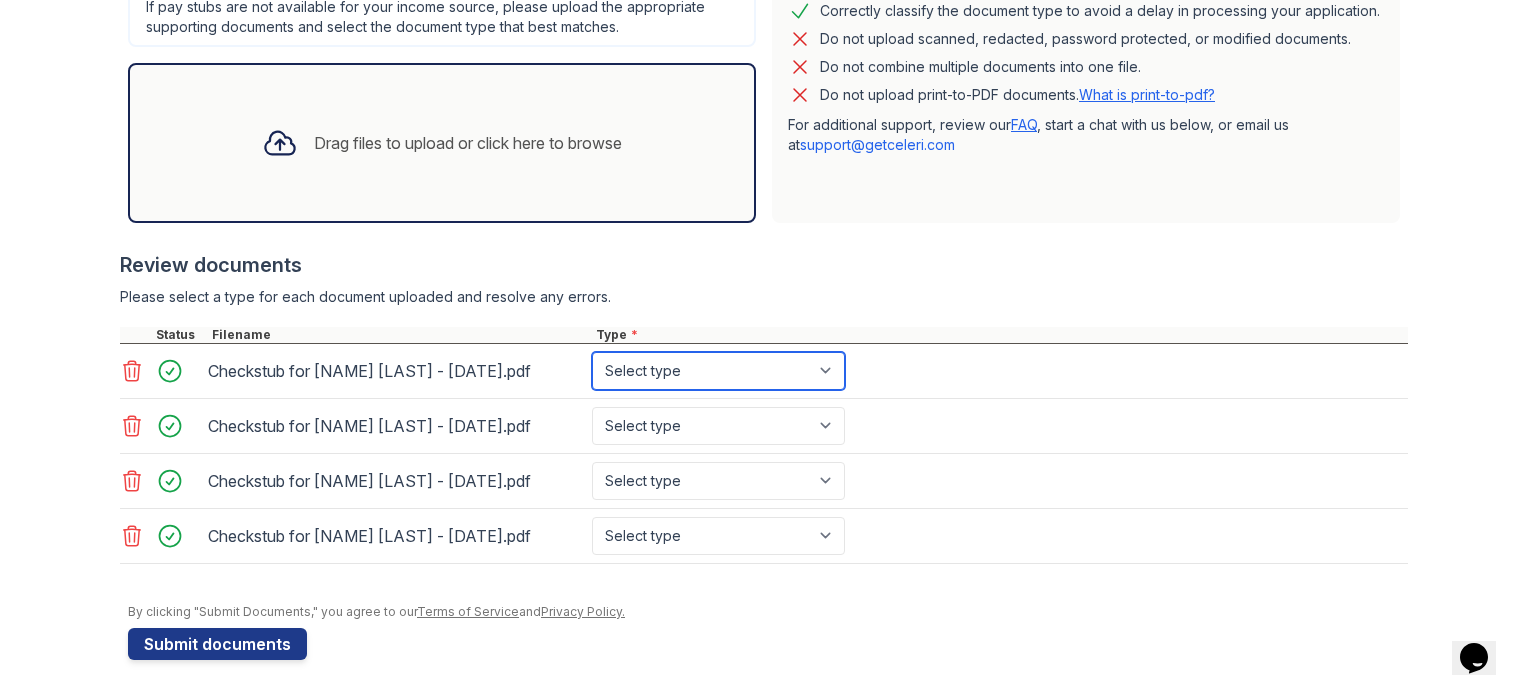 click on "Select type
Paystub
Bank Statement
Offer Letter
Tax Documents
Benefit Award Letter
Investment Account Statement
Other" at bounding box center [718, 371] 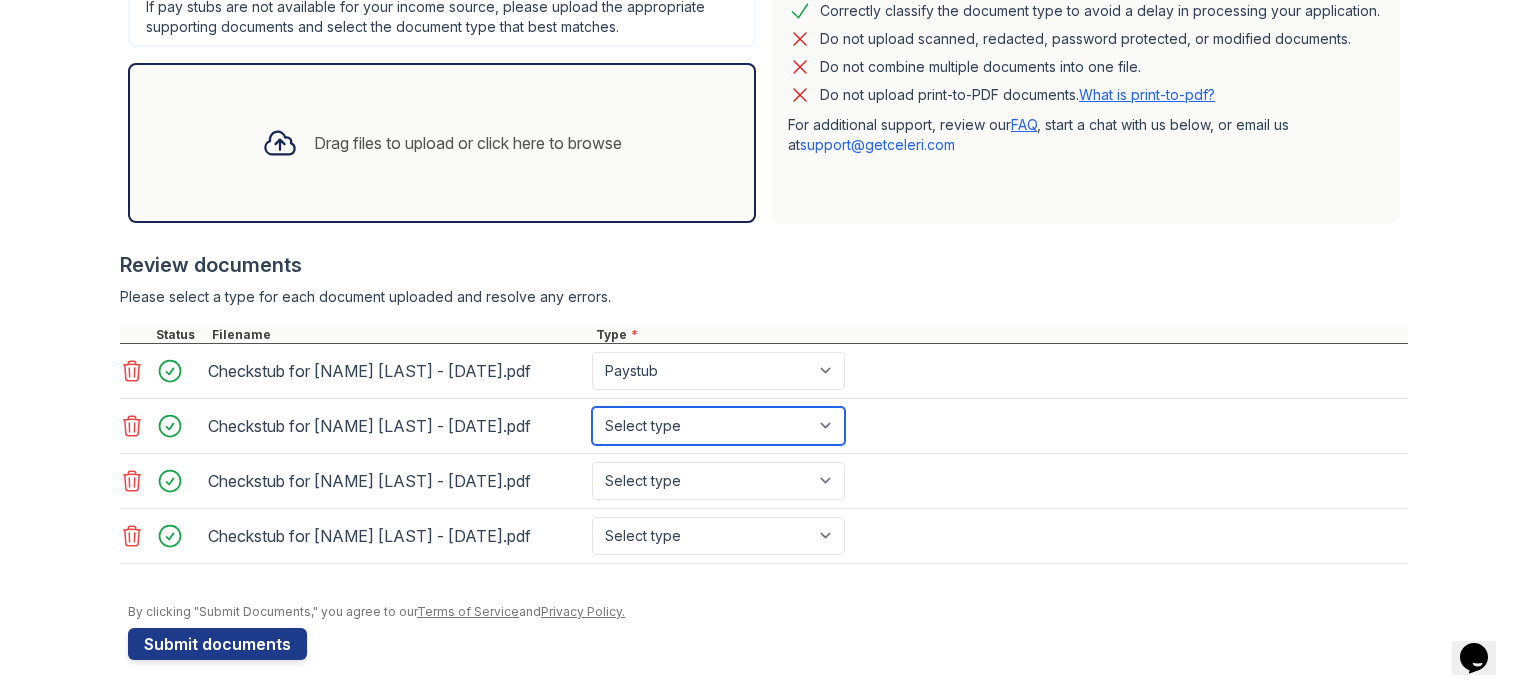 click on "Select type
Paystub
Bank Statement
Offer Letter
Tax Documents
Benefit Award Letter
Investment Account Statement
Other" at bounding box center (718, 426) 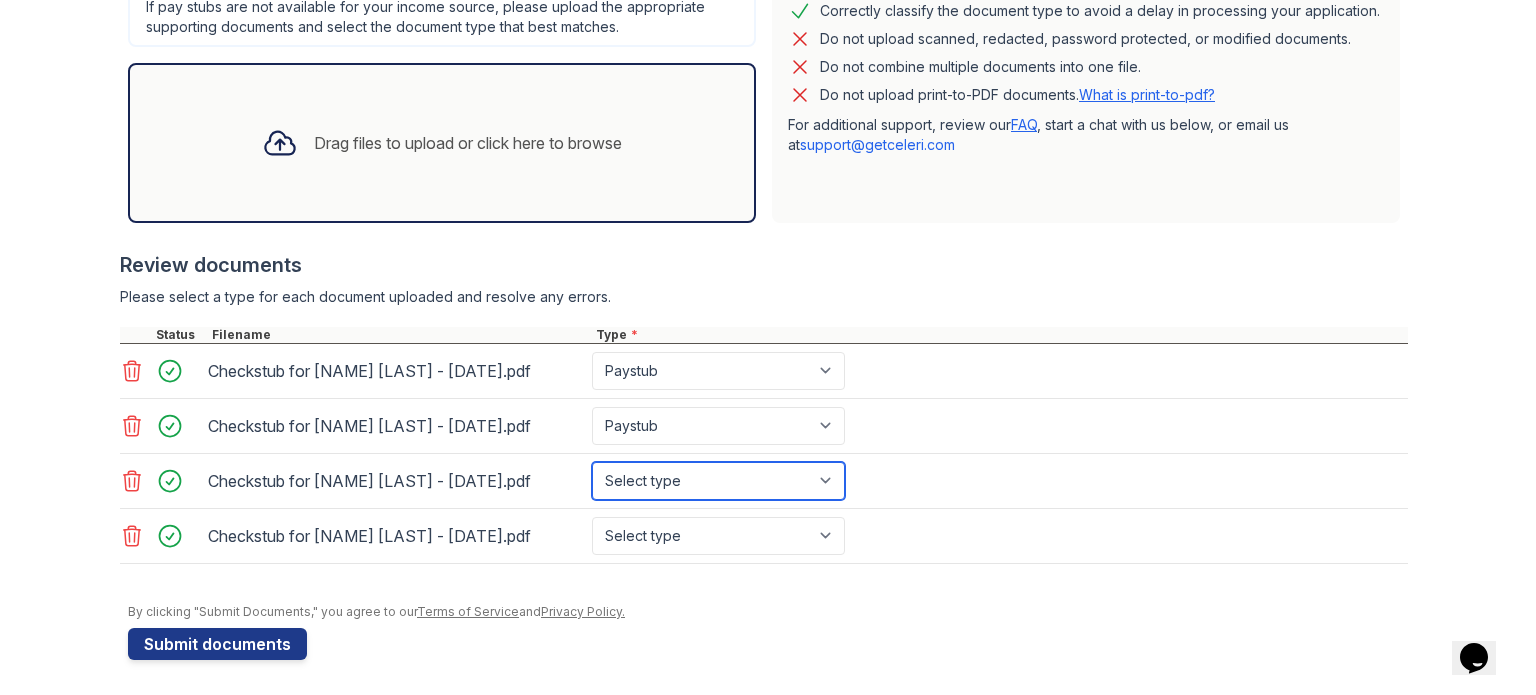 click on "Select type
Paystub
Bank Statement
Offer Letter
Tax Documents
Benefit Award Letter
Investment Account Statement
Other" at bounding box center (718, 481) 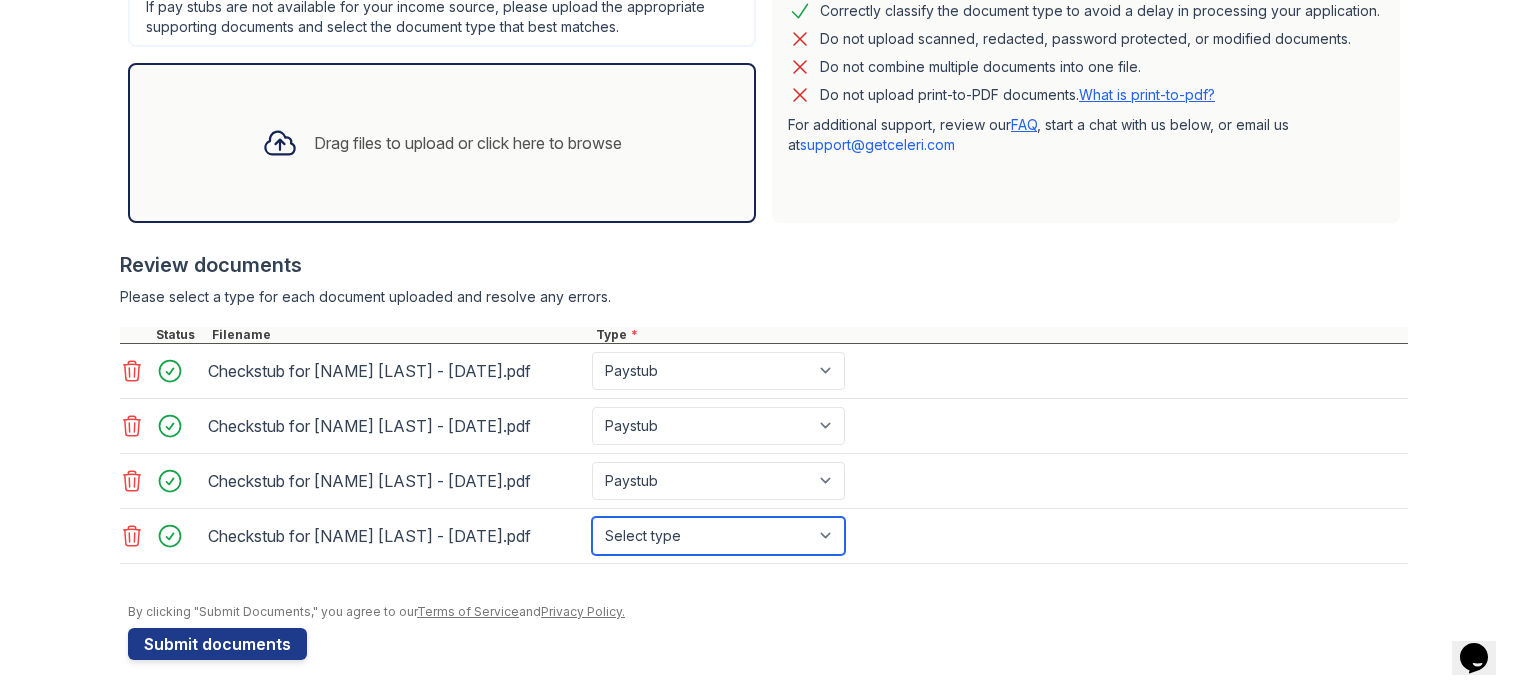 click on "Select type
Paystub
Bank Statement
Offer Letter
Tax Documents
Benefit Award Letter
Investment Account Statement
Other" at bounding box center (718, 536) 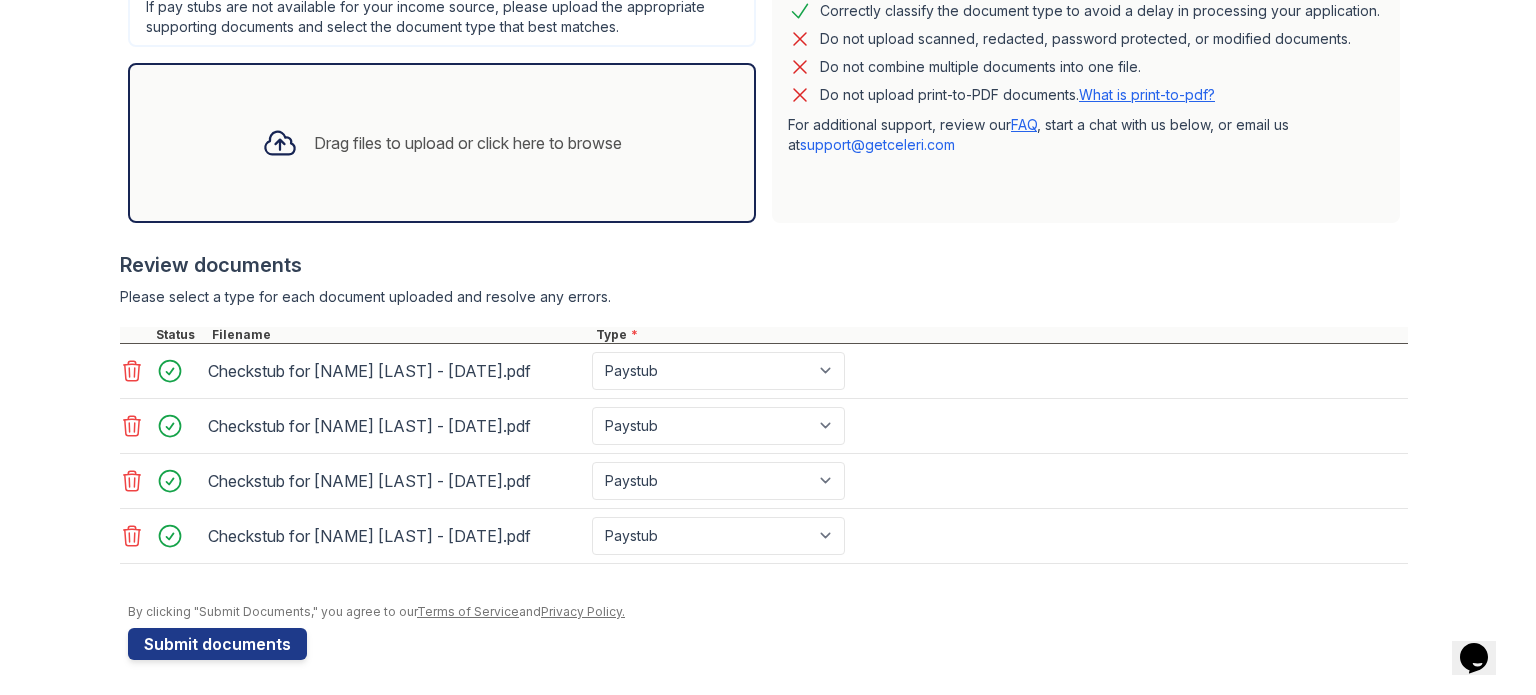 click on "Type
*" at bounding box center (1000, 335) 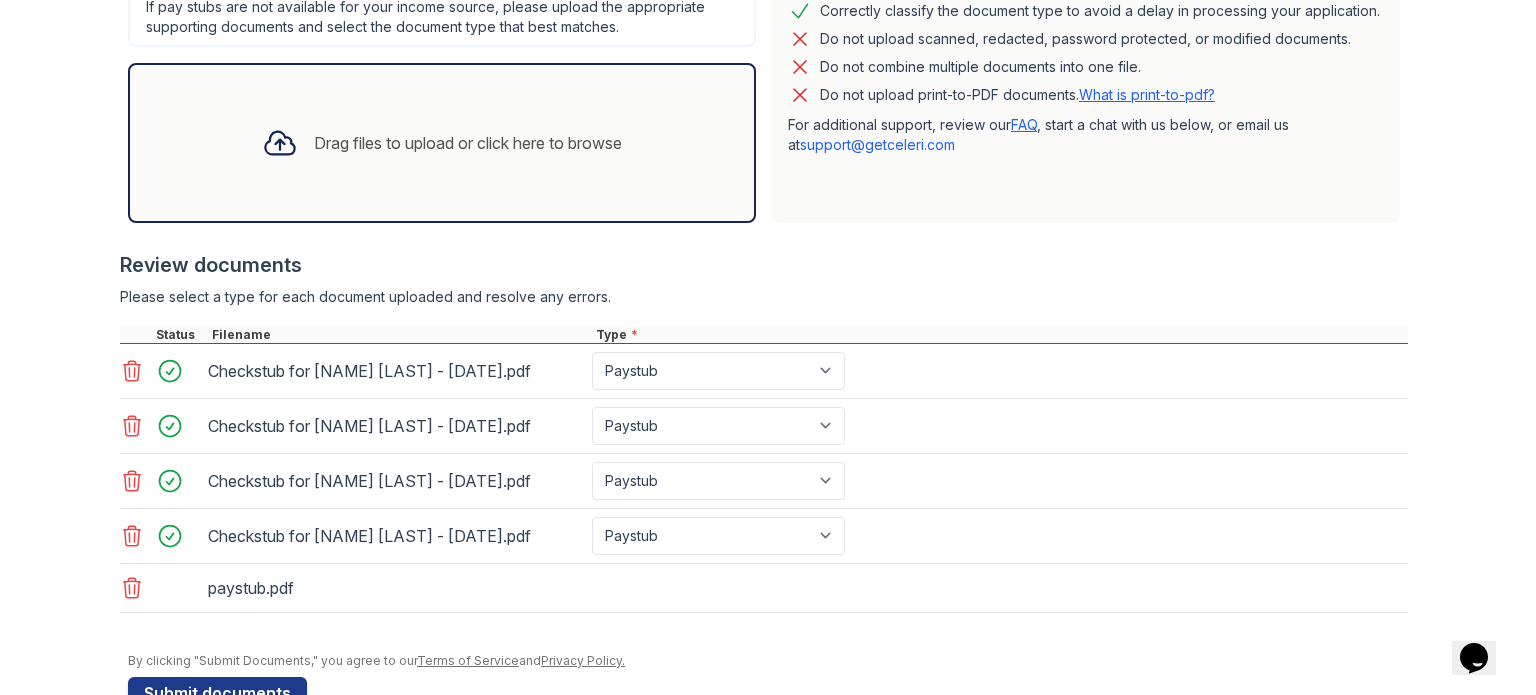 click on "Drag files to upload or click here to browse" at bounding box center (442, 143) 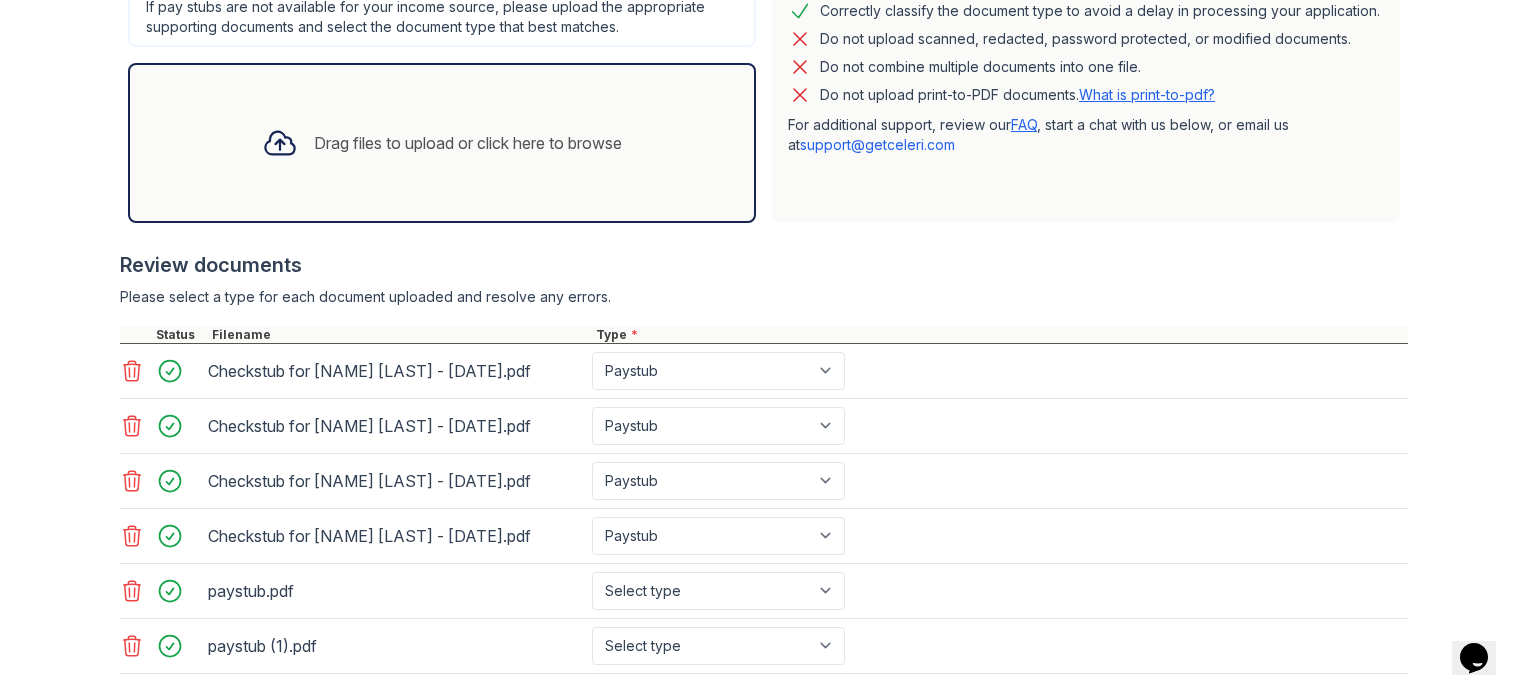 scroll, scrollTop: 654, scrollLeft: 0, axis: vertical 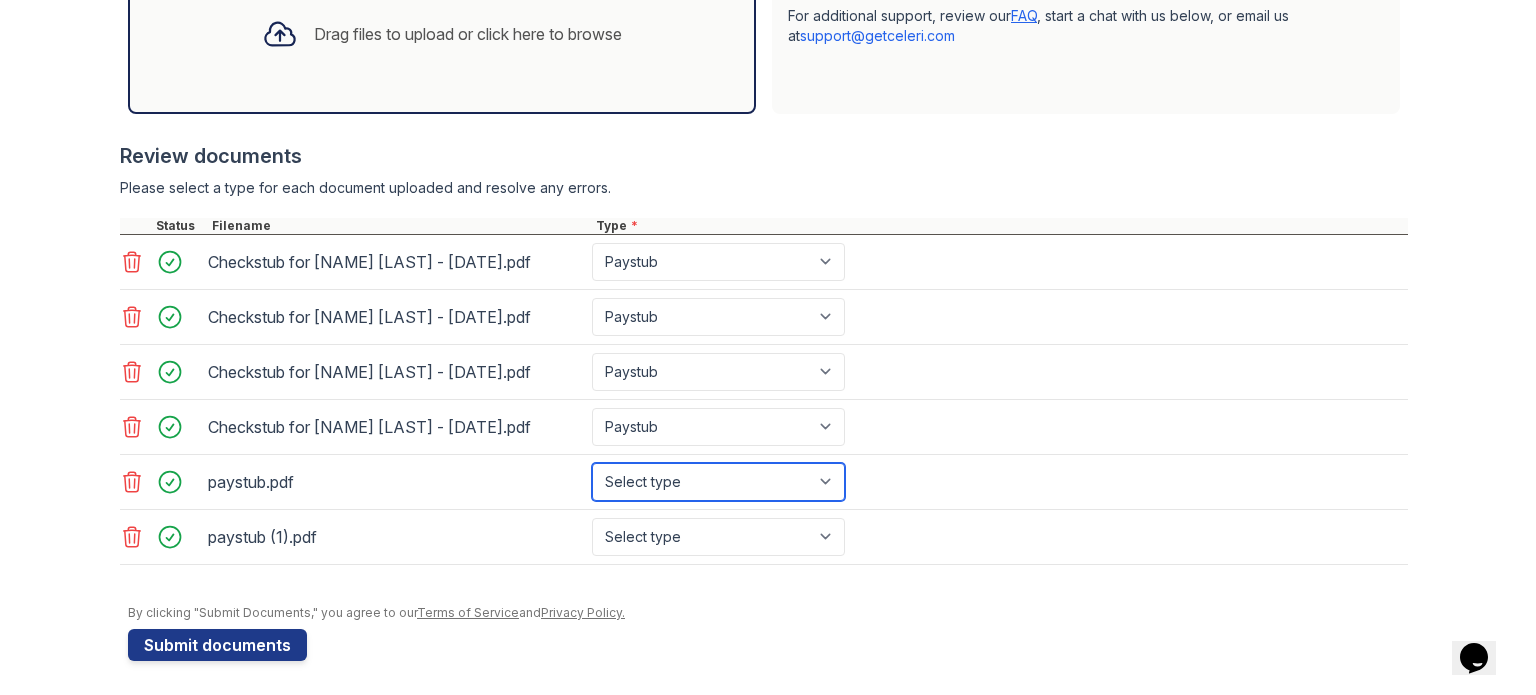 click on "Select type
Paystub
Bank Statement
Offer Letter
Tax Documents
Benefit Award Letter
Investment Account Statement
Other" at bounding box center (718, 482) 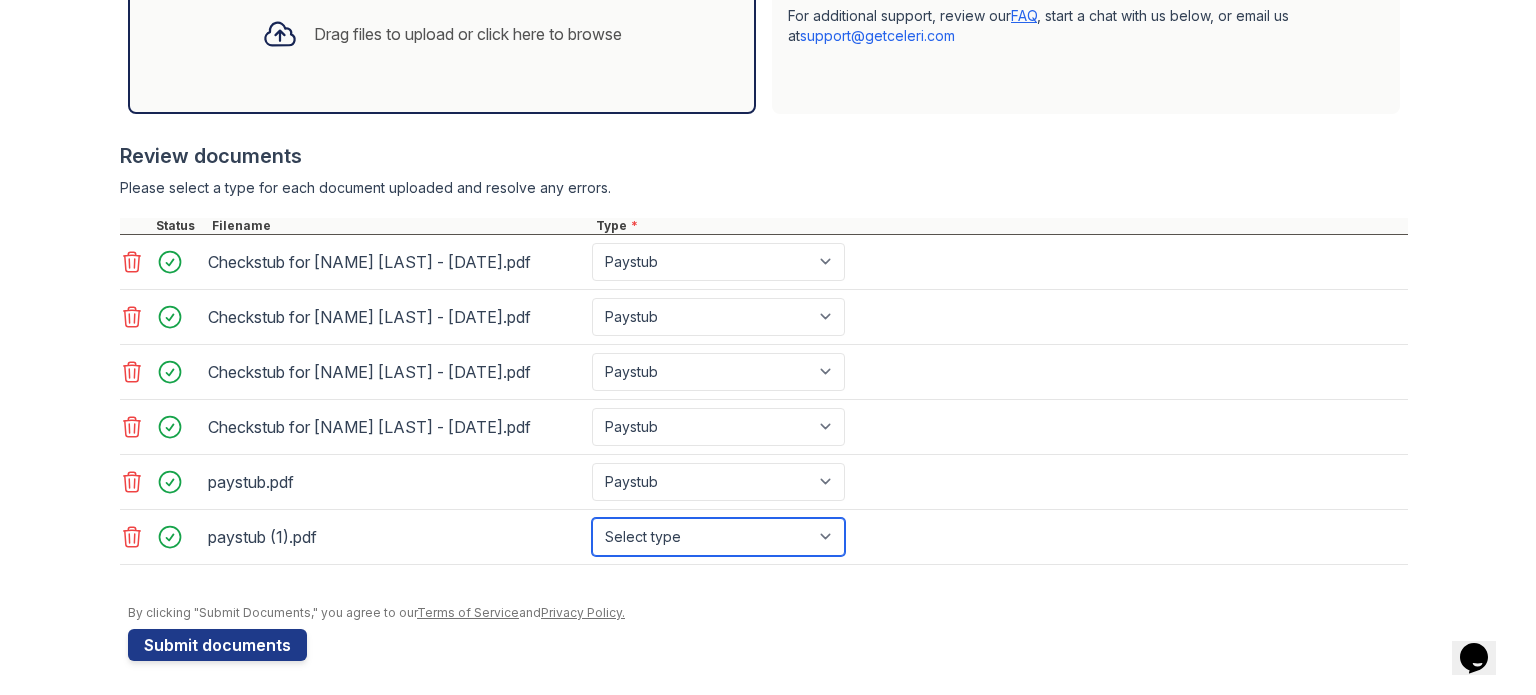 click on "Select type
Paystub
Bank Statement
Offer Letter
Tax Documents
Benefit Award Letter
Investment Account Statement
Other" at bounding box center [718, 537] 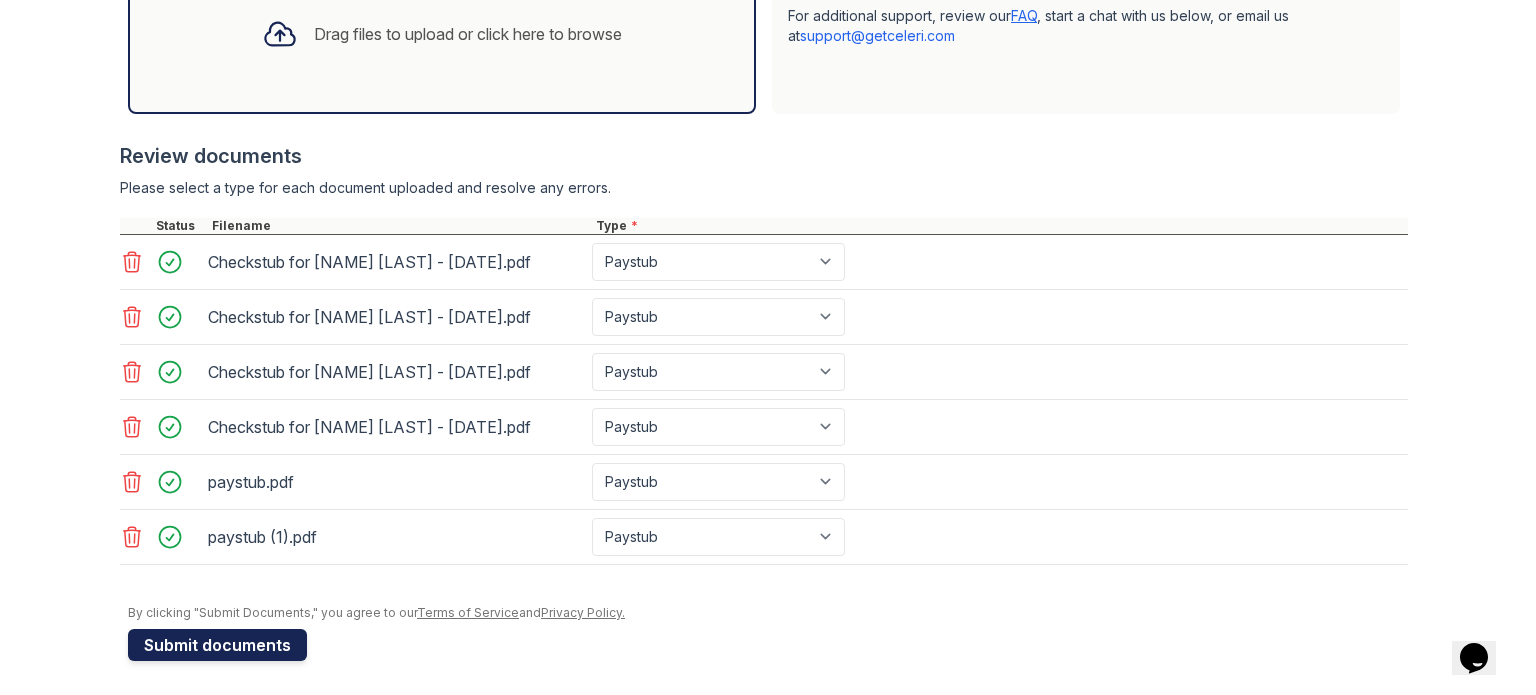 click on "Submit documents" at bounding box center (217, 645) 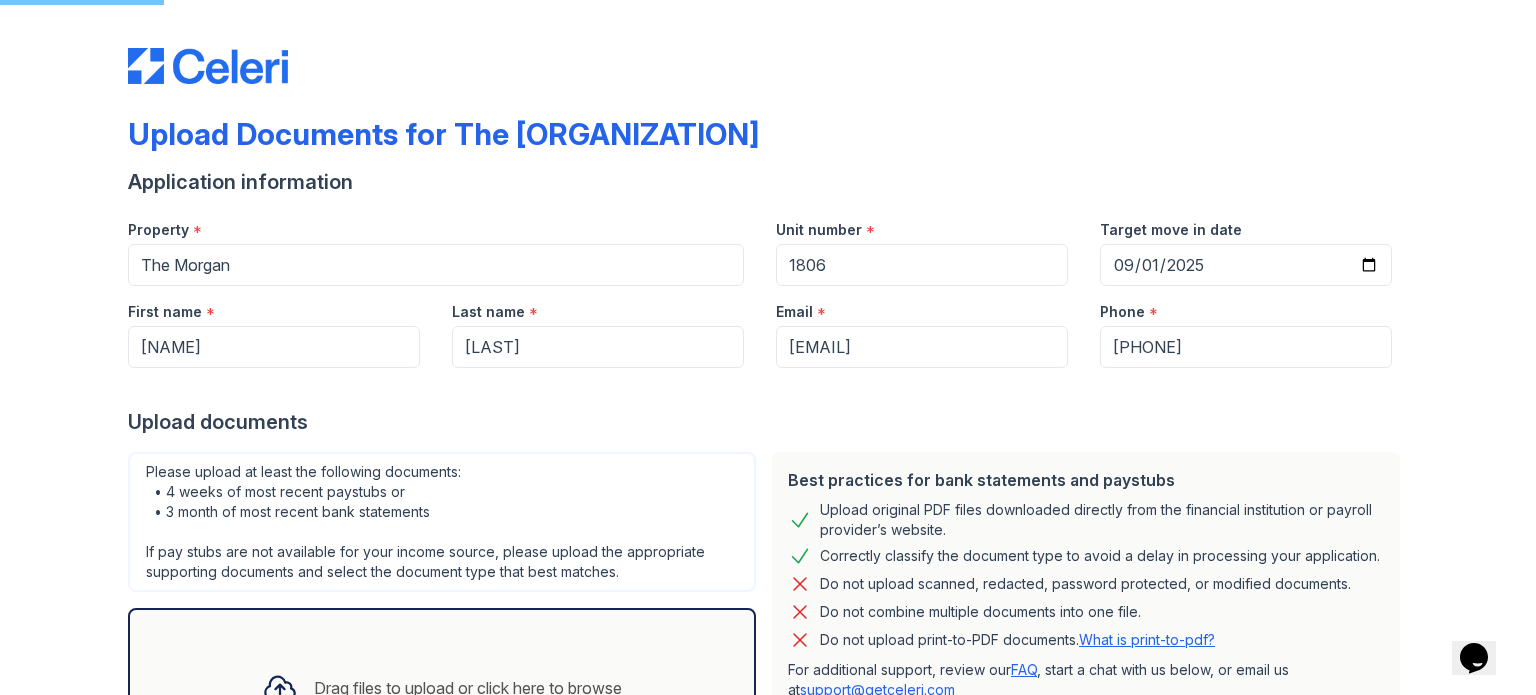 scroll, scrollTop: 384, scrollLeft: 0, axis: vertical 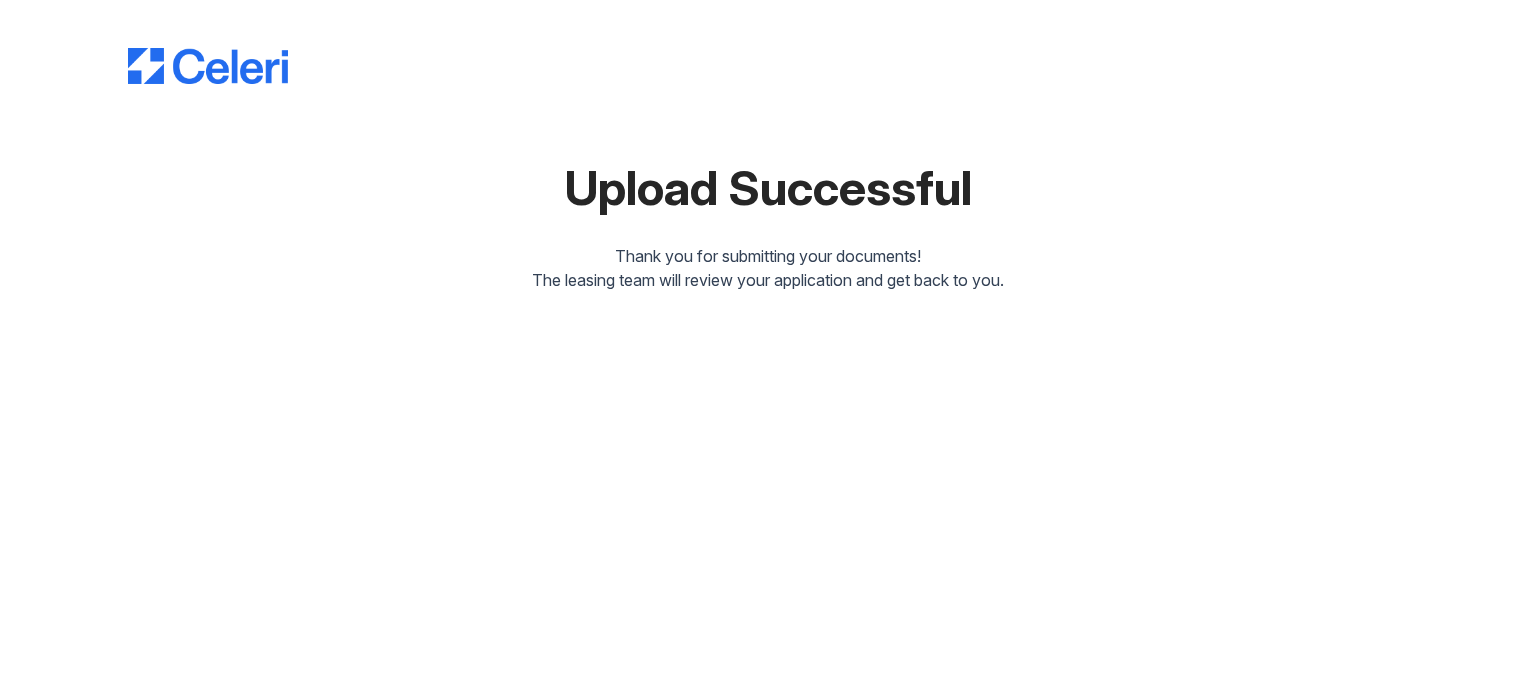 click on "Upload Successful
Thank you for submitting your documents!
The leasing team will review your application and get back to you." at bounding box center [768, 347] 